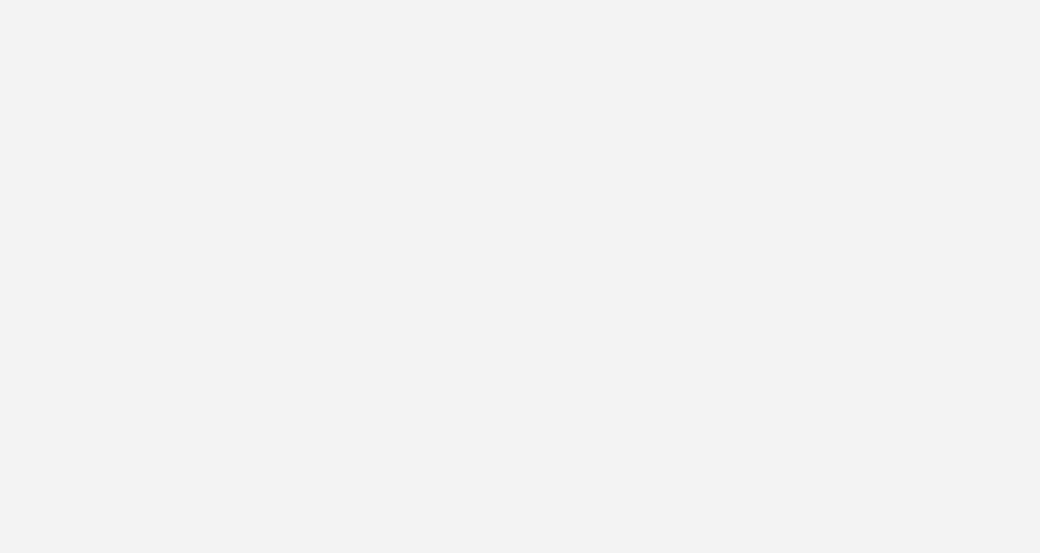 scroll, scrollTop: 0, scrollLeft: 0, axis: both 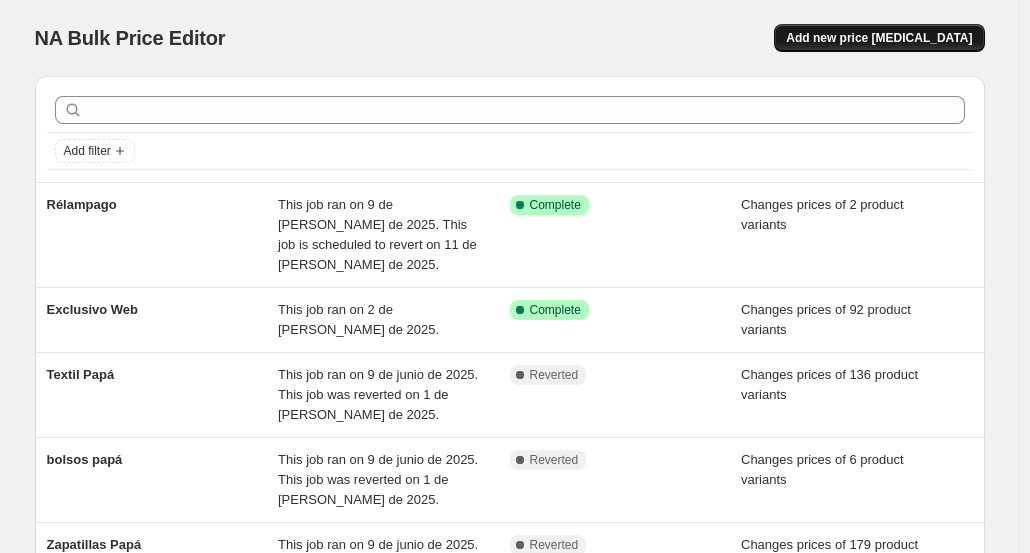 click on "Add new price [MEDICAL_DATA]" at bounding box center [879, 38] 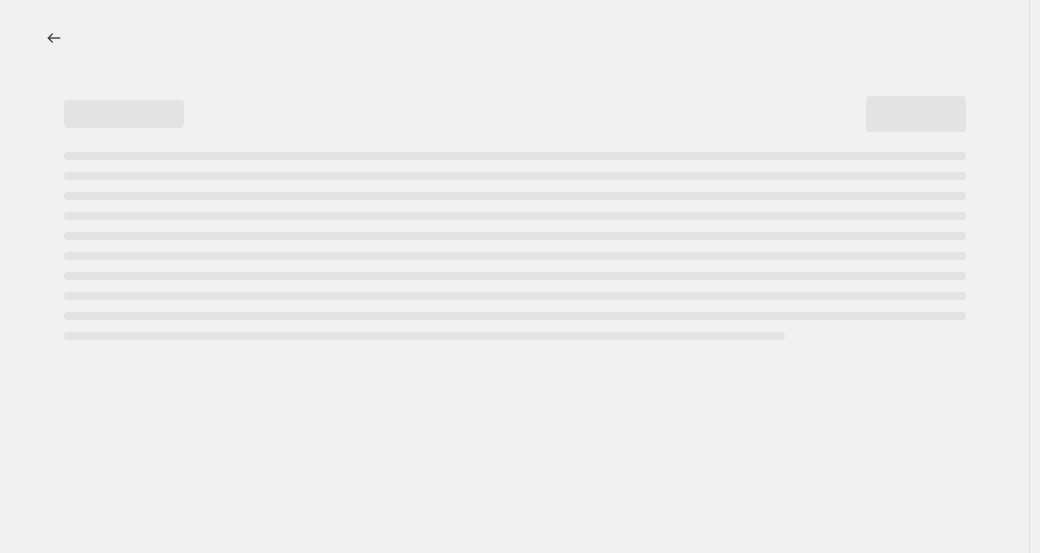 select on "percentage" 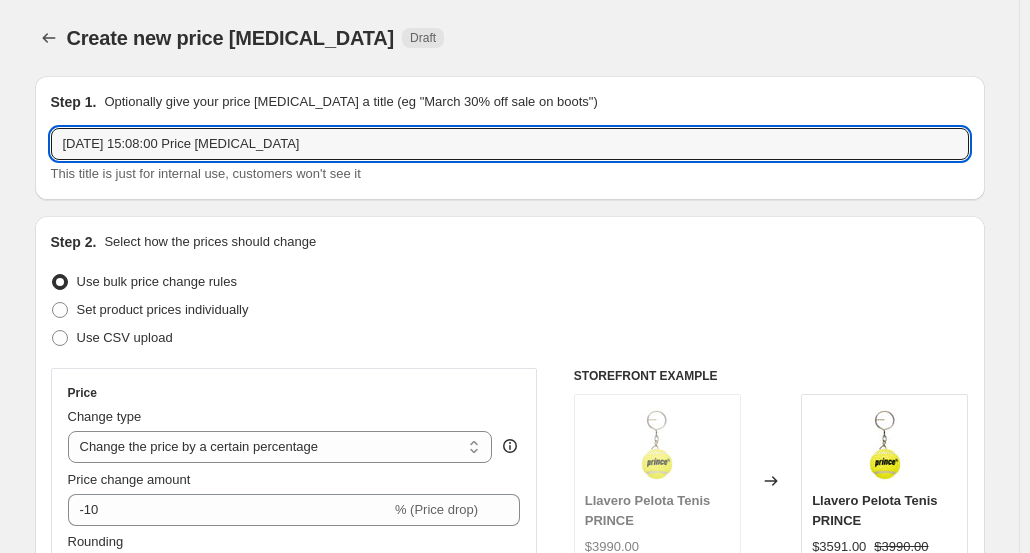 drag, startPoint x: 315, startPoint y: 147, endPoint x: -63, endPoint y: 150, distance: 378.0119 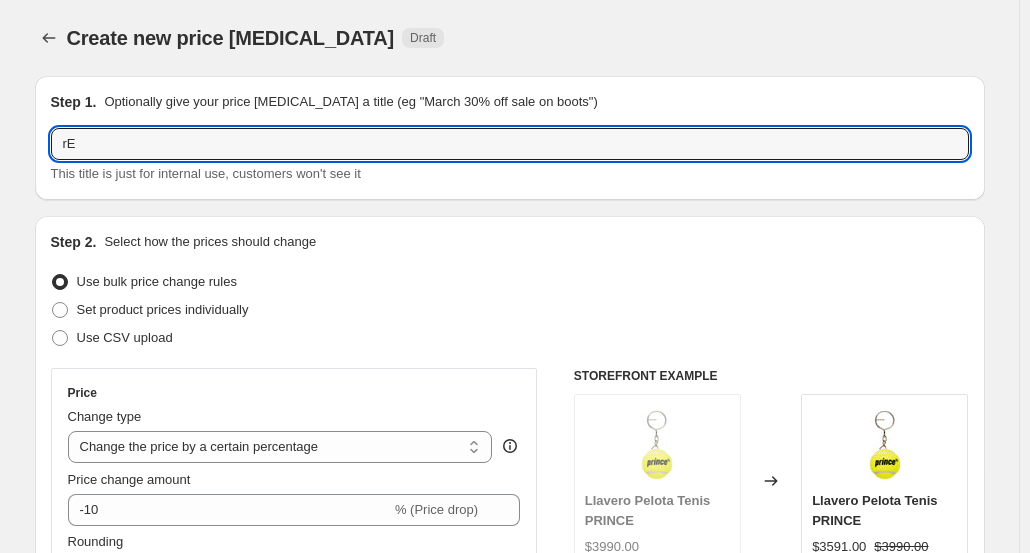 type on "r" 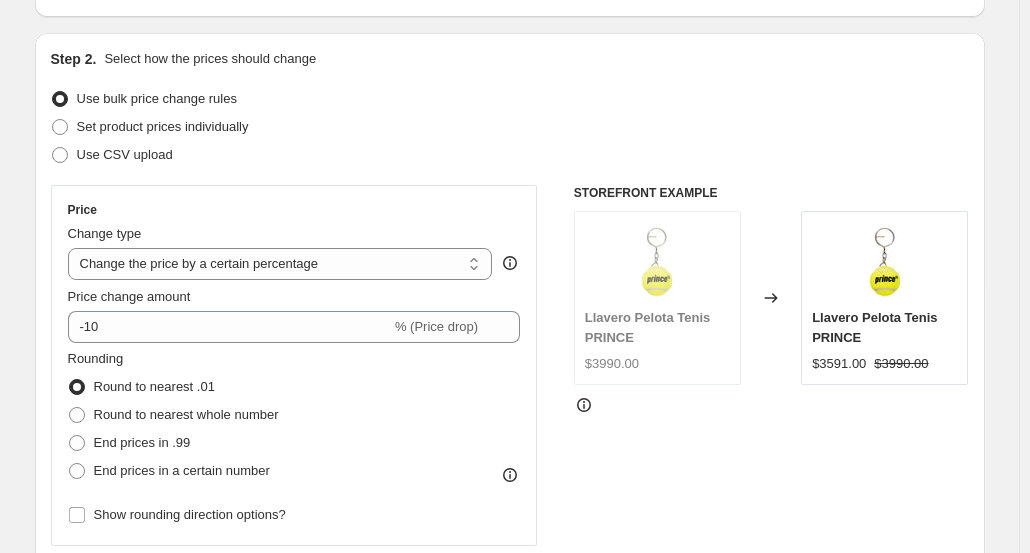 scroll, scrollTop: 200, scrollLeft: 0, axis: vertical 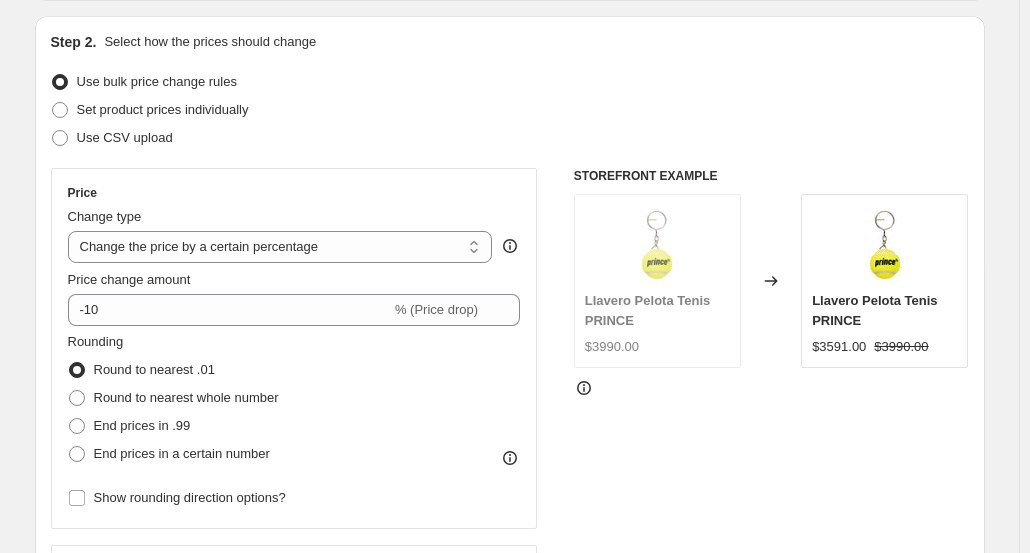 type on "Rélampago 2" 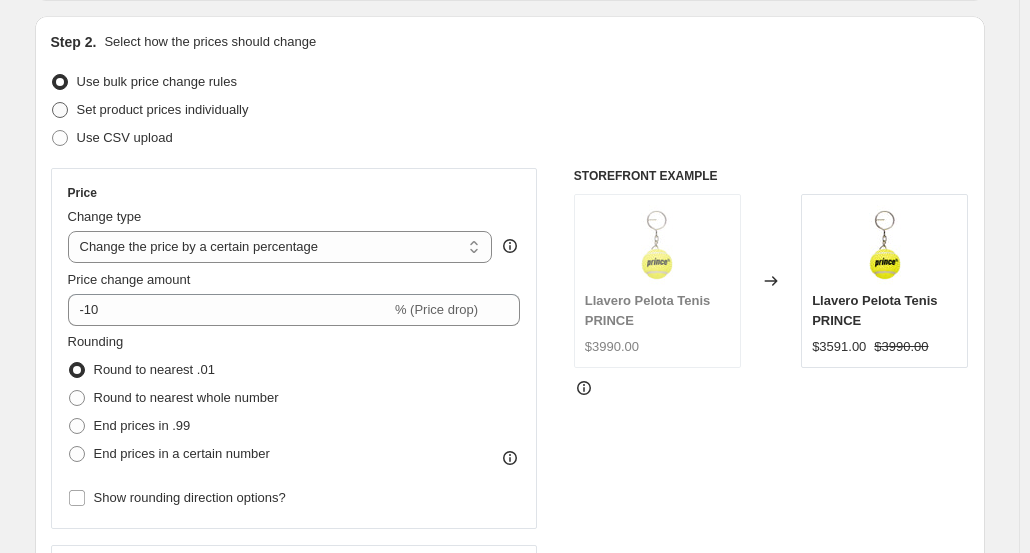 click on "Set product prices individually" at bounding box center [163, 109] 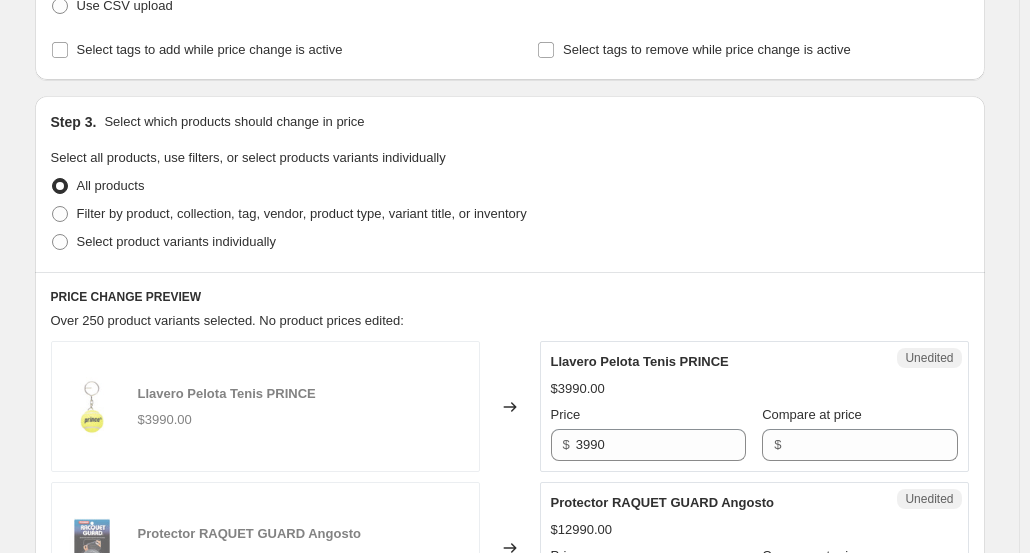 scroll, scrollTop: 400, scrollLeft: 0, axis: vertical 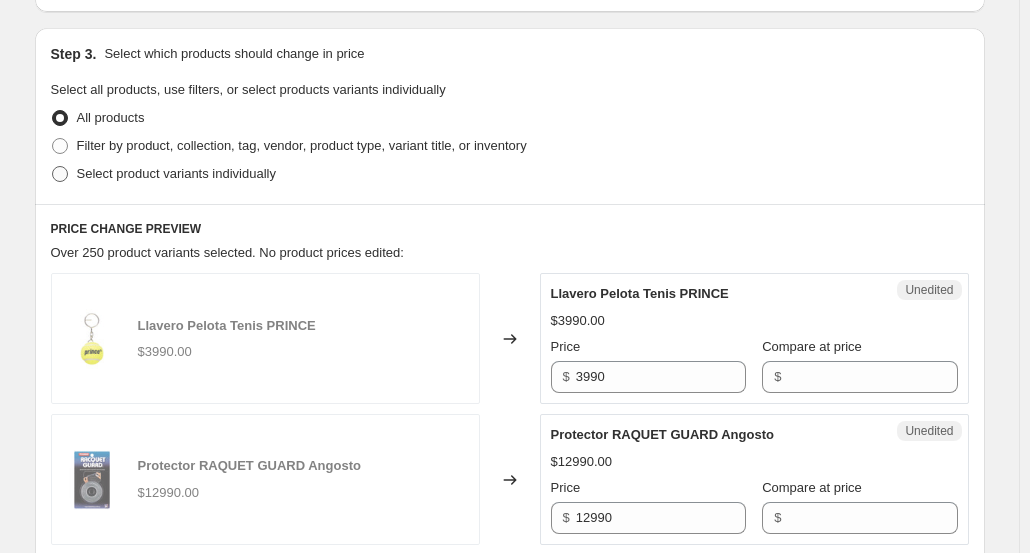 click on "Select product variants individually" at bounding box center (176, 173) 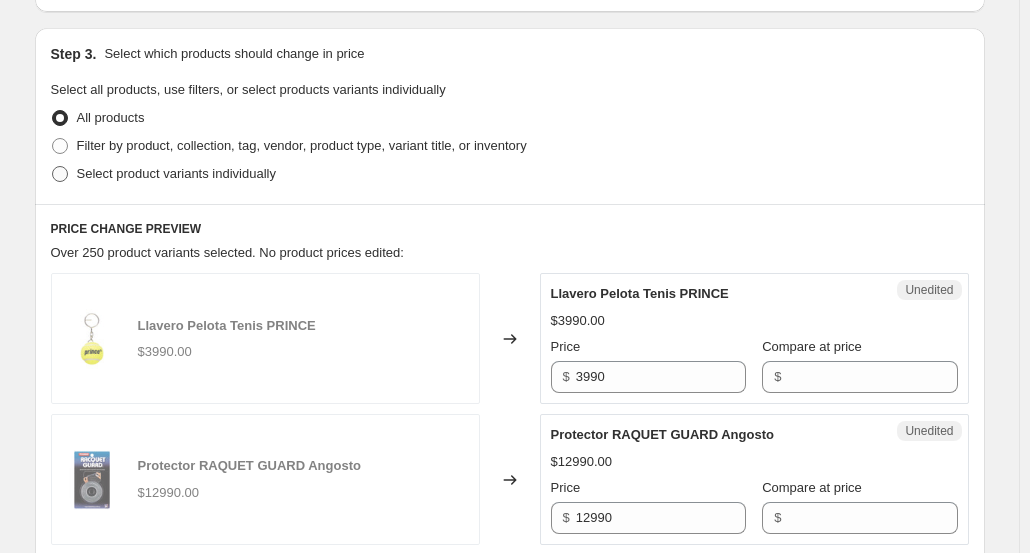radio on "true" 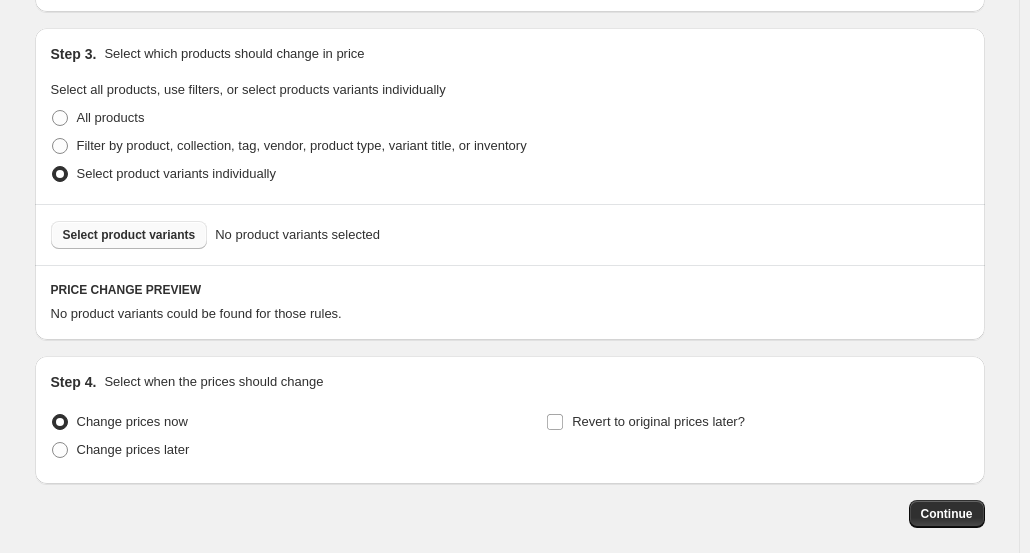 click on "Select product variants" at bounding box center [129, 235] 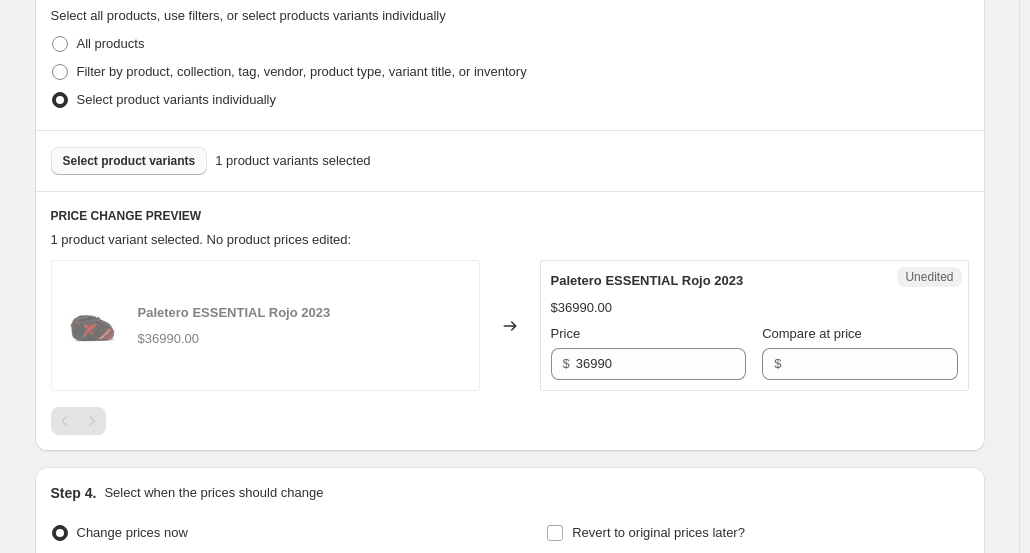 scroll, scrollTop: 500, scrollLeft: 0, axis: vertical 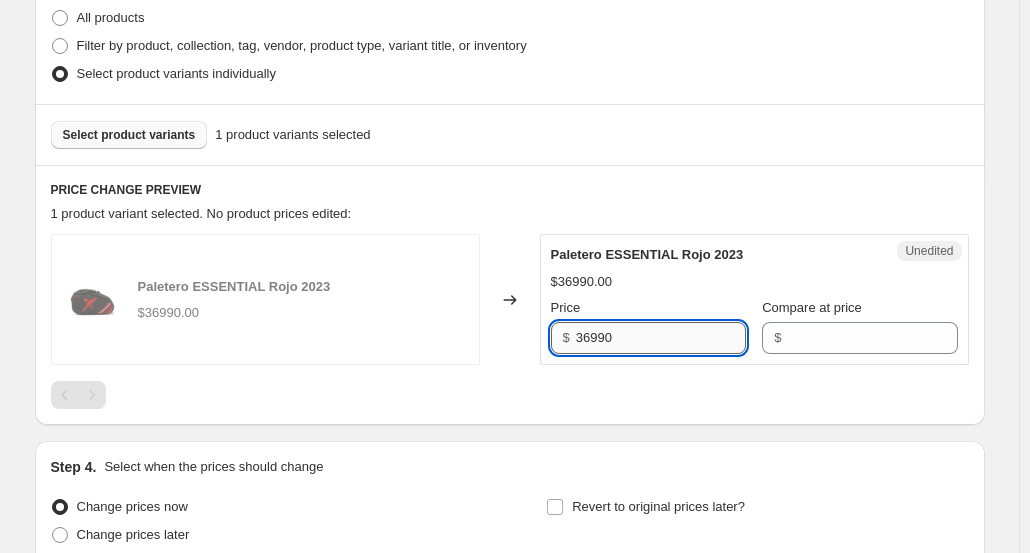 click on "36990" at bounding box center (661, 338) 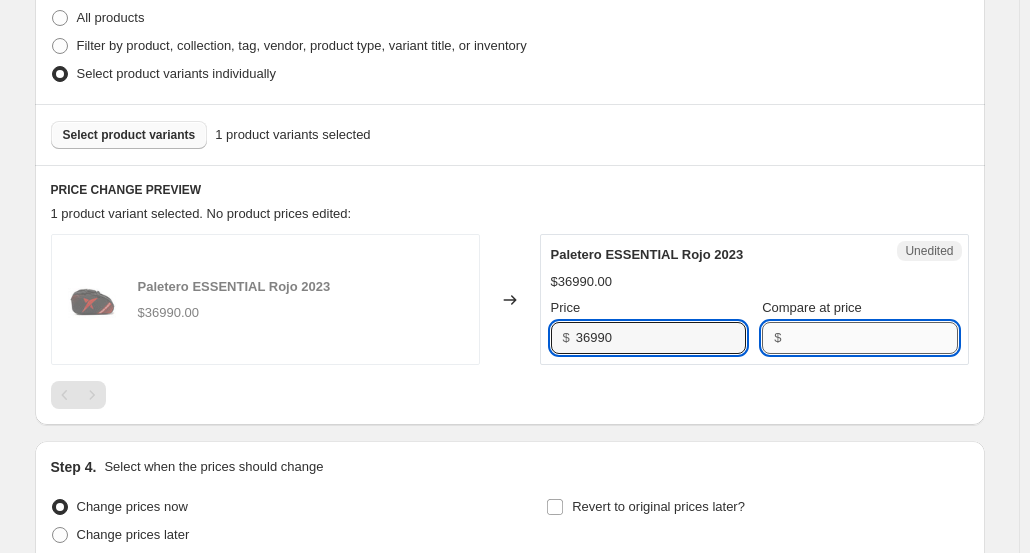 click on "Compare at price" at bounding box center [872, 338] 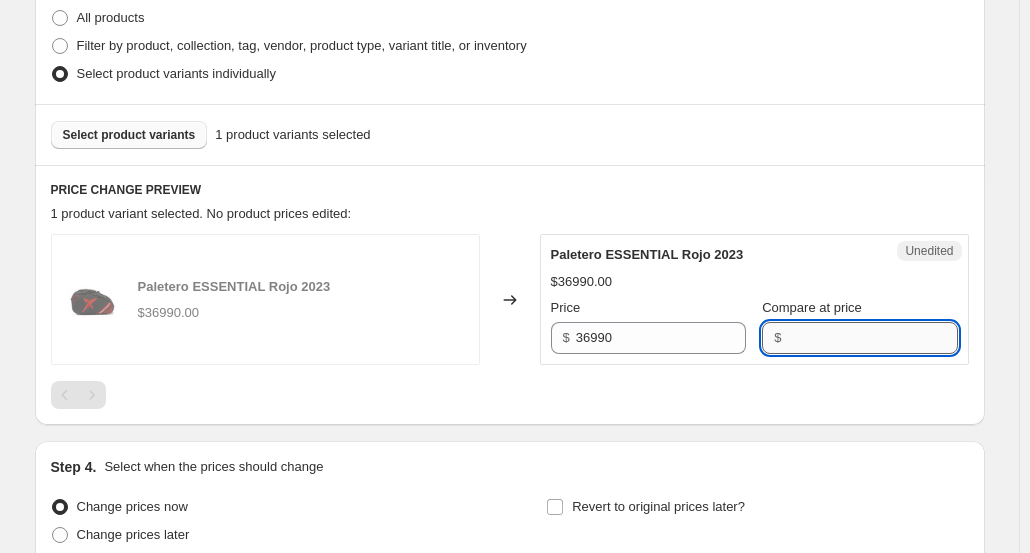 paste on "36990" 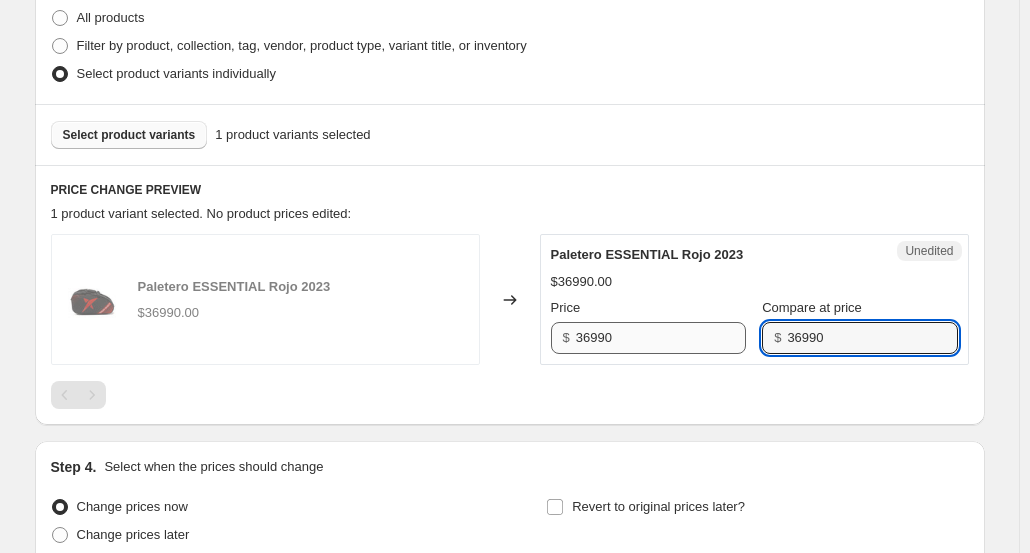type on "36990" 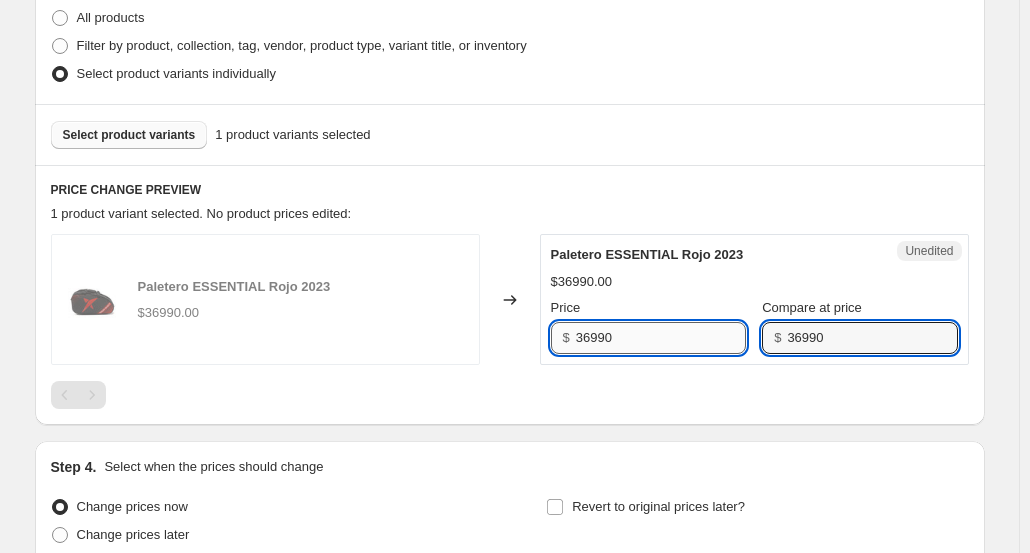 click on "36990" at bounding box center [661, 338] 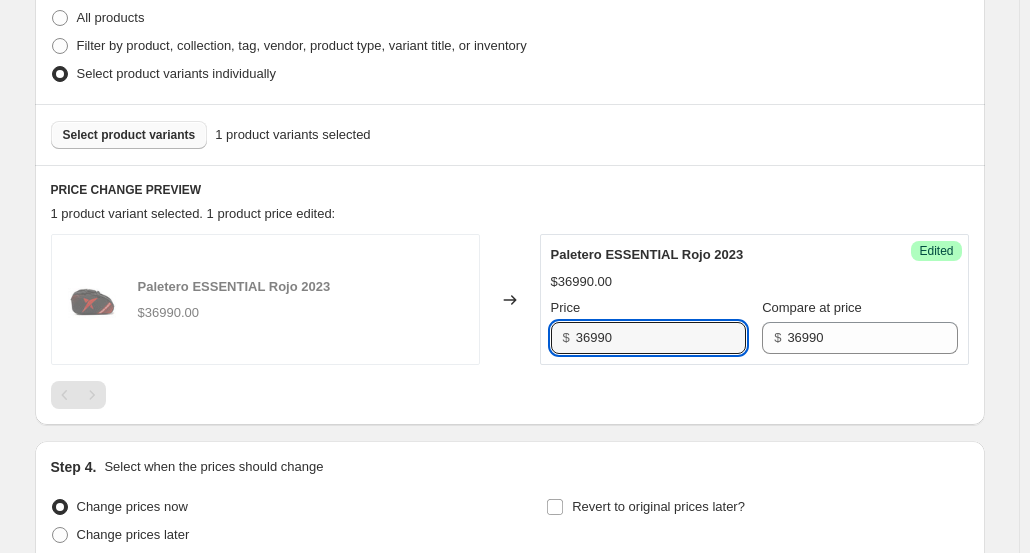 drag, startPoint x: 647, startPoint y: 339, endPoint x: 493, endPoint y: 342, distance: 154.02922 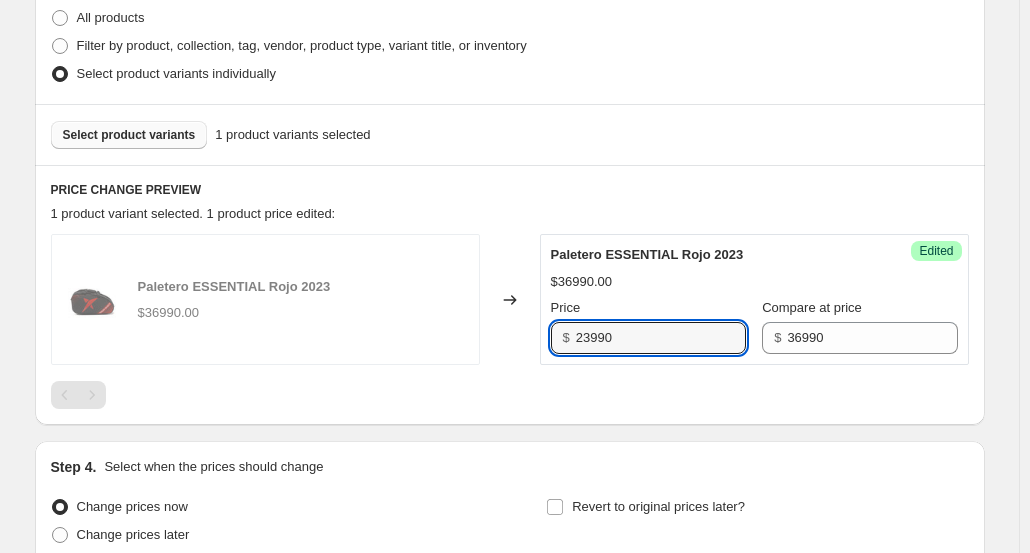 type on "23990" 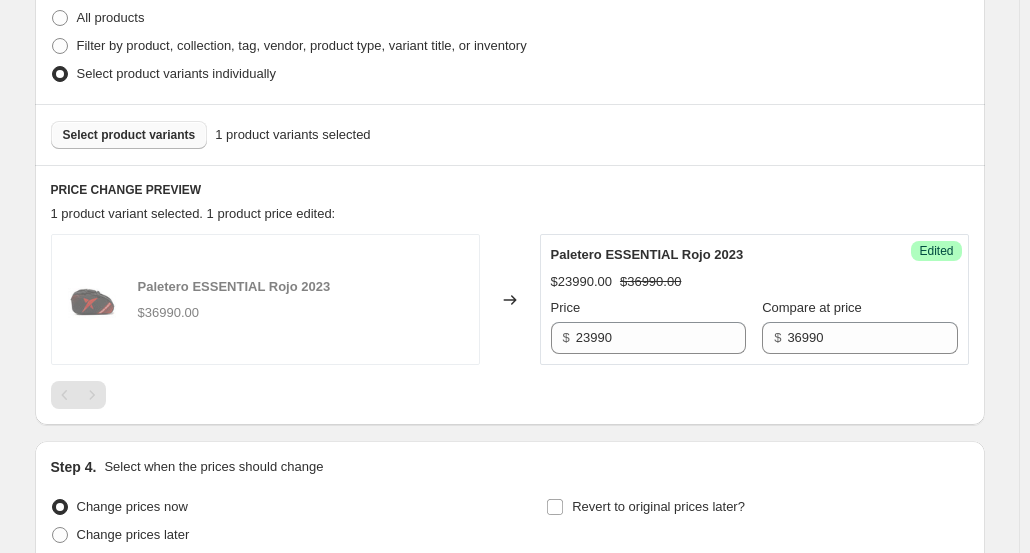 click on "Select product variants 1   product variants selected" at bounding box center [510, 135] 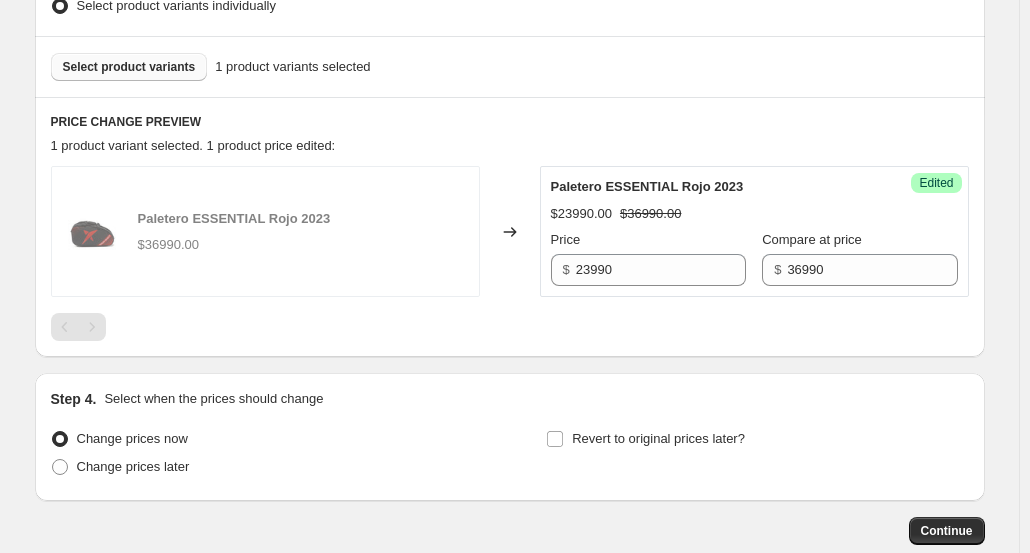 scroll, scrollTop: 680, scrollLeft: 0, axis: vertical 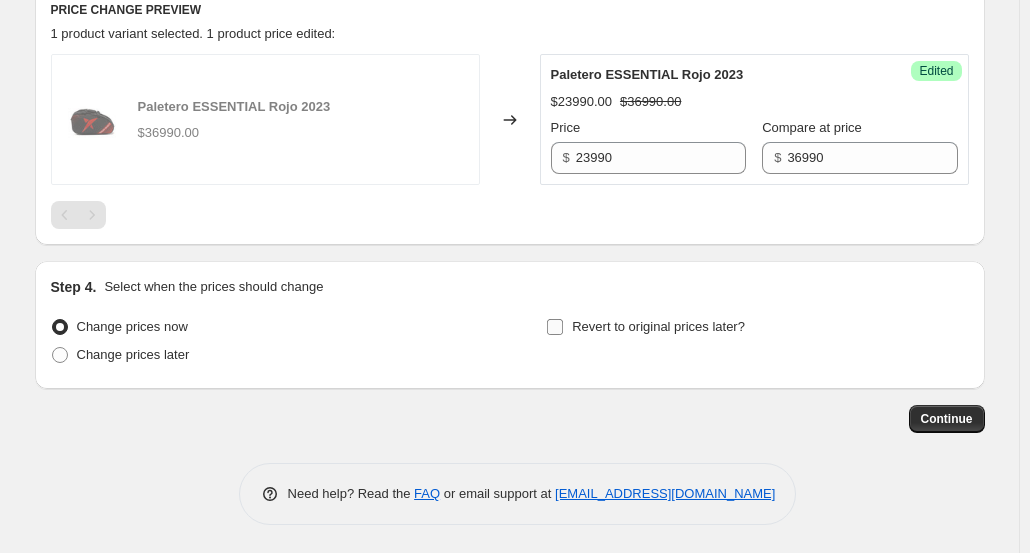 click on "Revert to original prices later?" at bounding box center [555, 327] 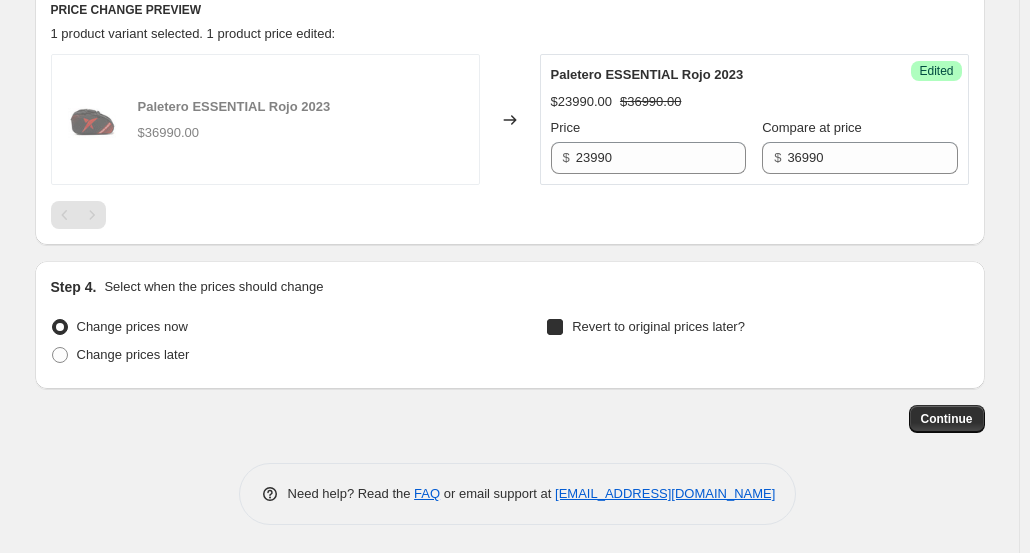 checkbox on "true" 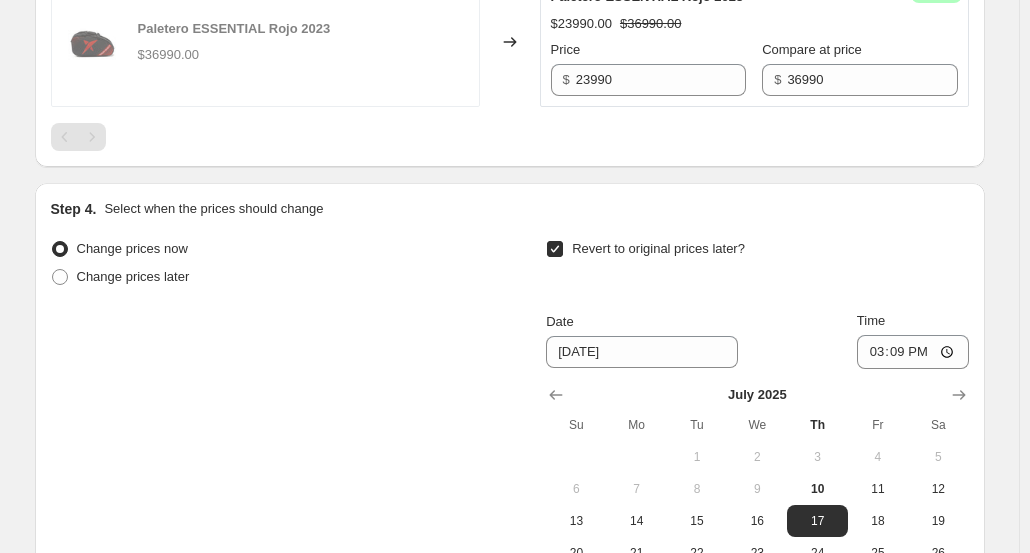 scroll, scrollTop: 880, scrollLeft: 0, axis: vertical 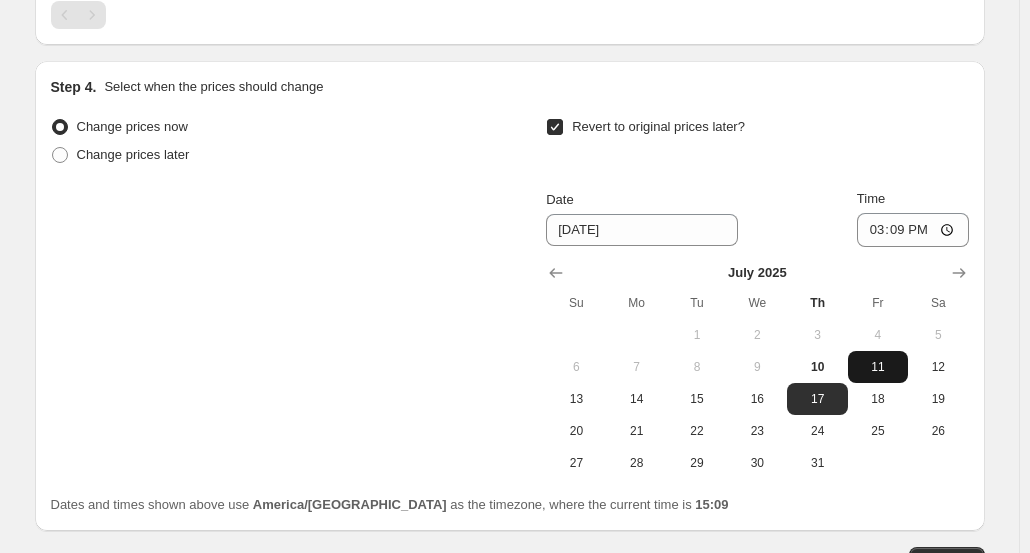 click on "11" at bounding box center [878, 367] 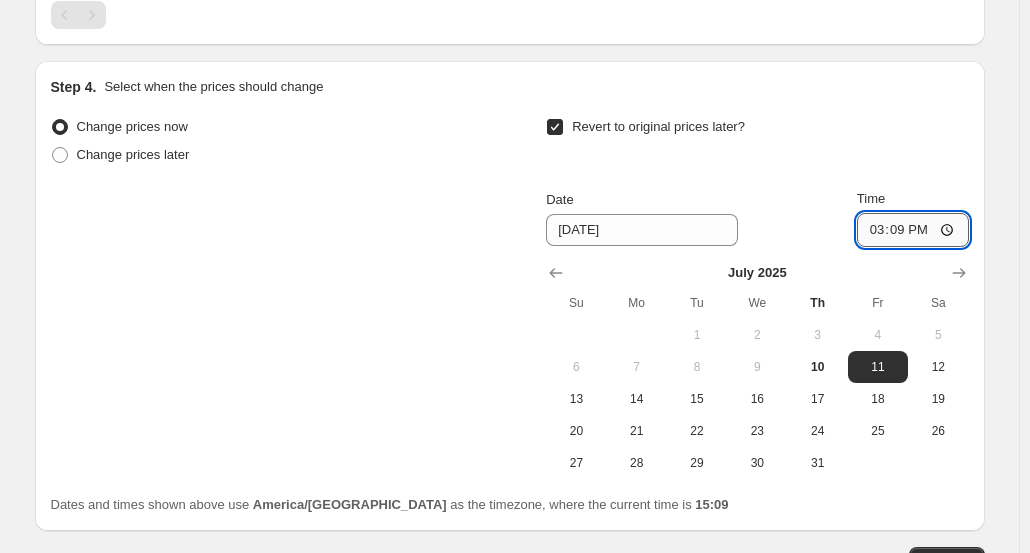 click on "15:09" at bounding box center [913, 230] 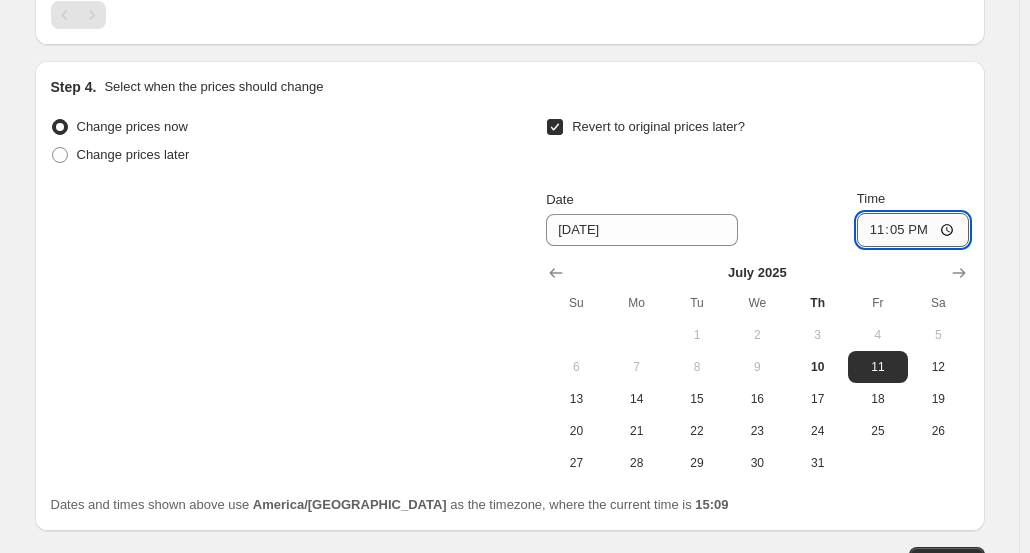 type on "23:59" 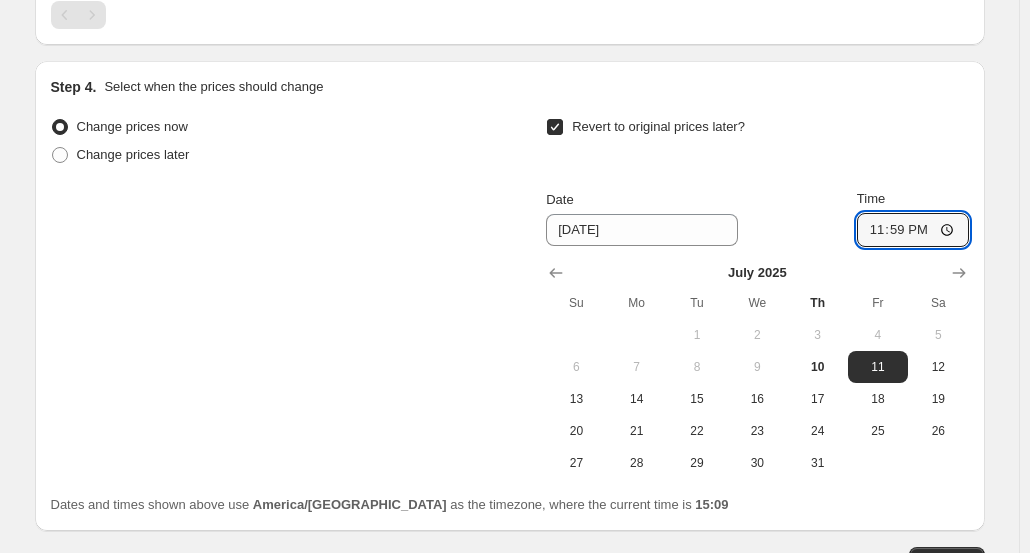 click on "Revert to original prices later?" at bounding box center [757, 143] 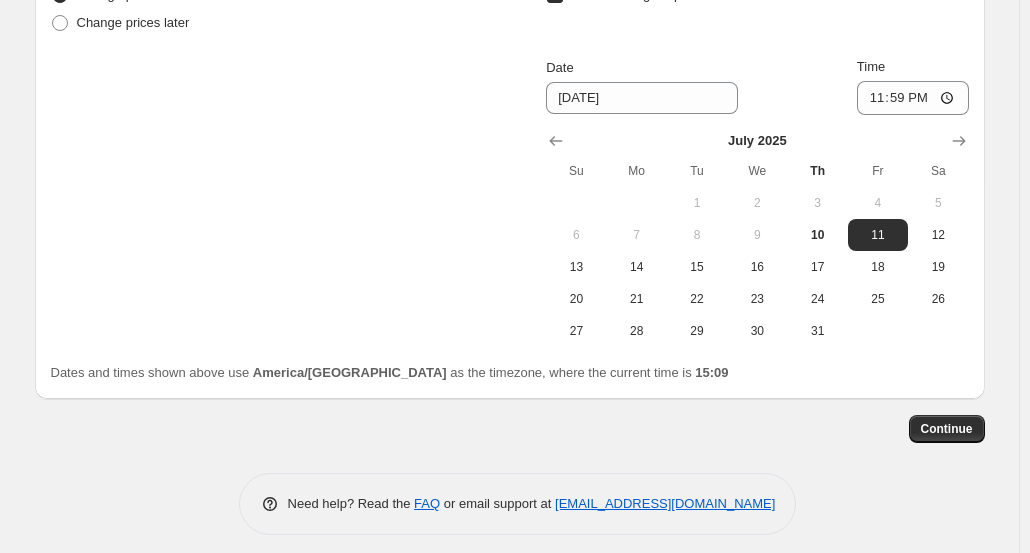 scroll, scrollTop: 1022, scrollLeft: 0, axis: vertical 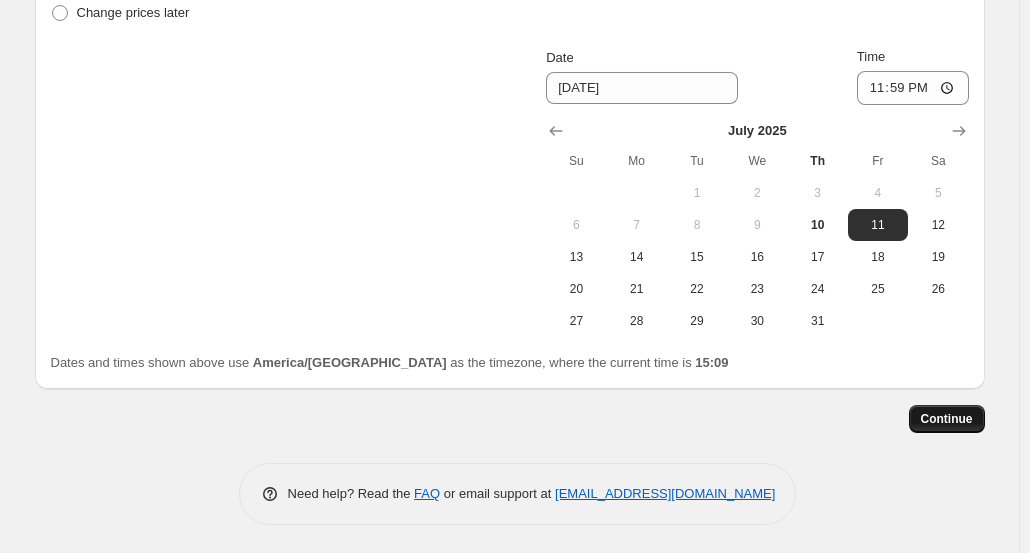 click on "Continue" at bounding box center [947, 419] 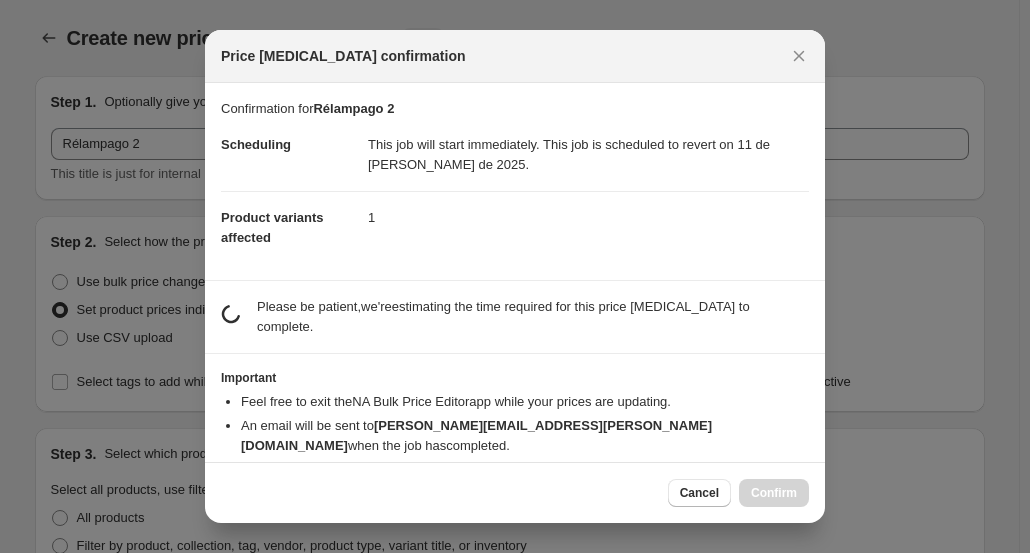 scroll, scrollTop: 0, scrollLeft: 0, axis: both 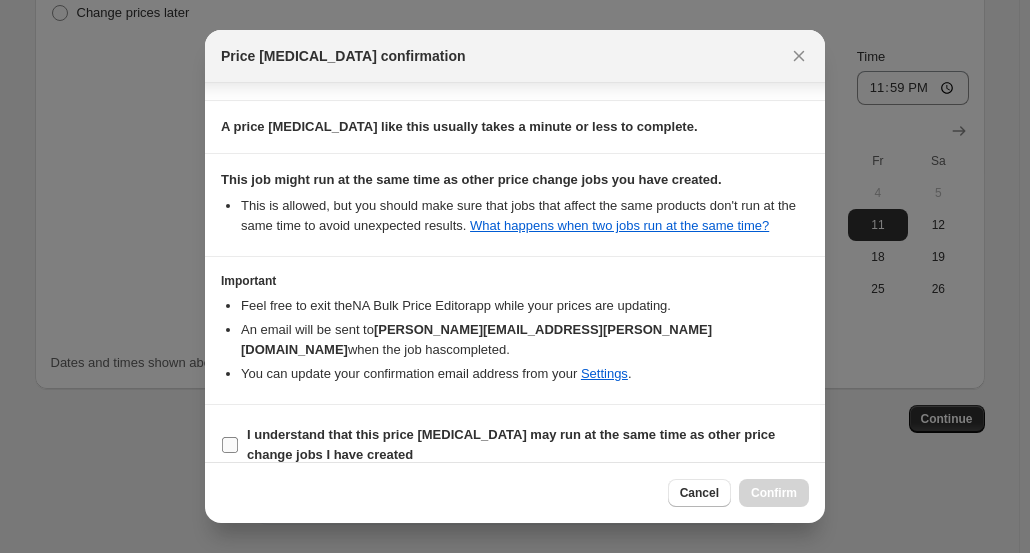 click on "I understand that this price [MEDICAL_DATA] may run at the same time as other price change jobs I have created" at bounding box center [230, 445] 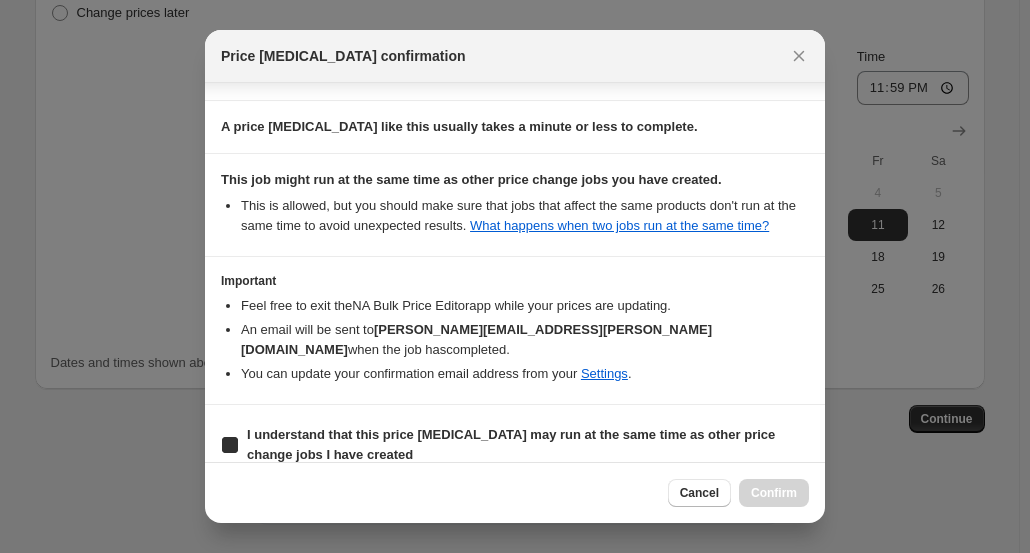 checkbox on "true" 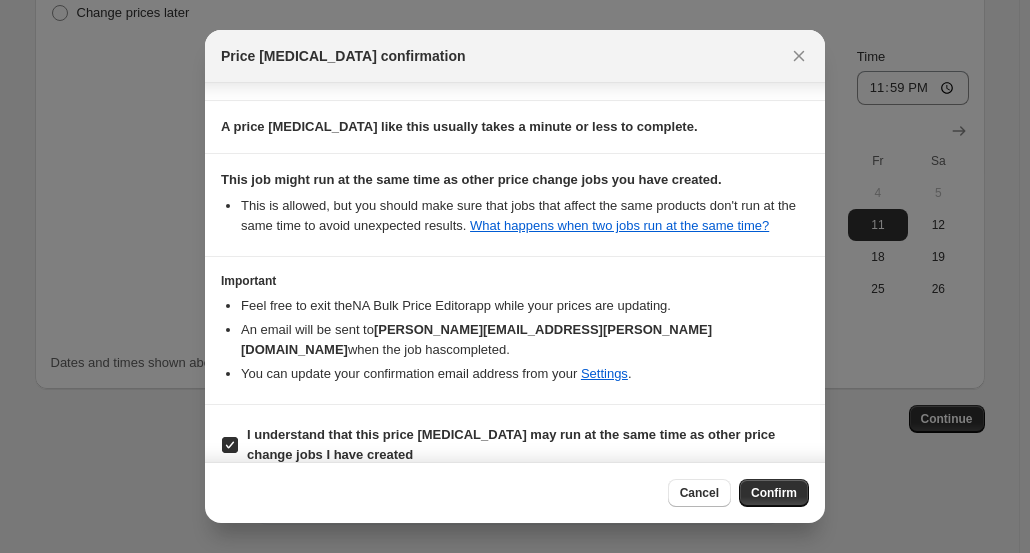 scroll, scrollTop: 0, scrollLeft: 0, axis: both 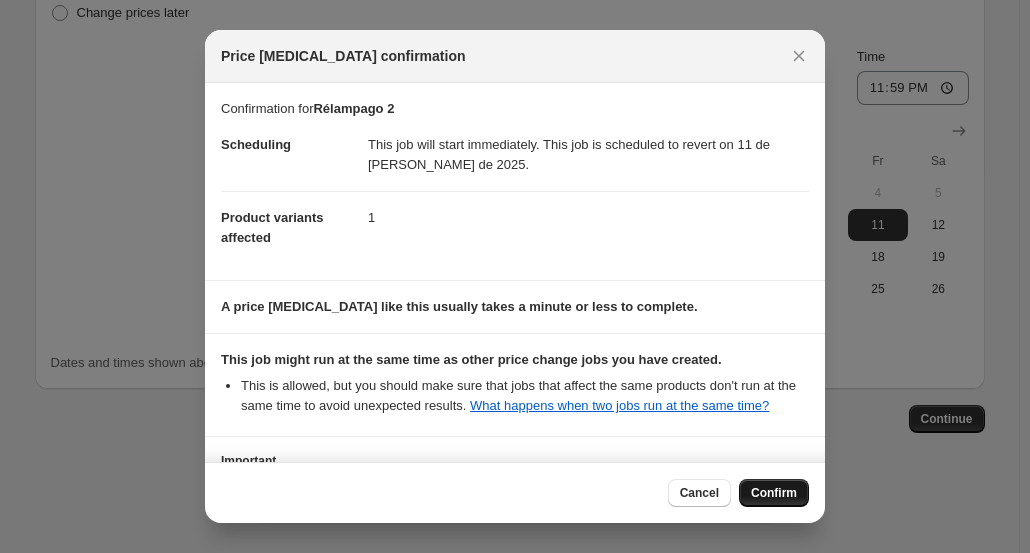 click on "Confirm" at bounding box center (774, 493) 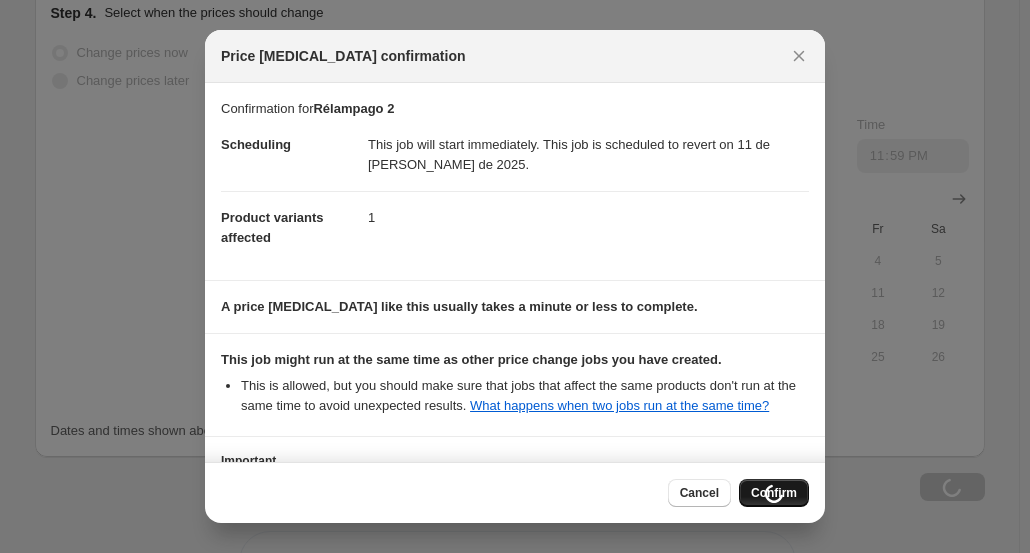 scroll, scrollTop: 1090, scrollLeft: 0, axis: vertical 